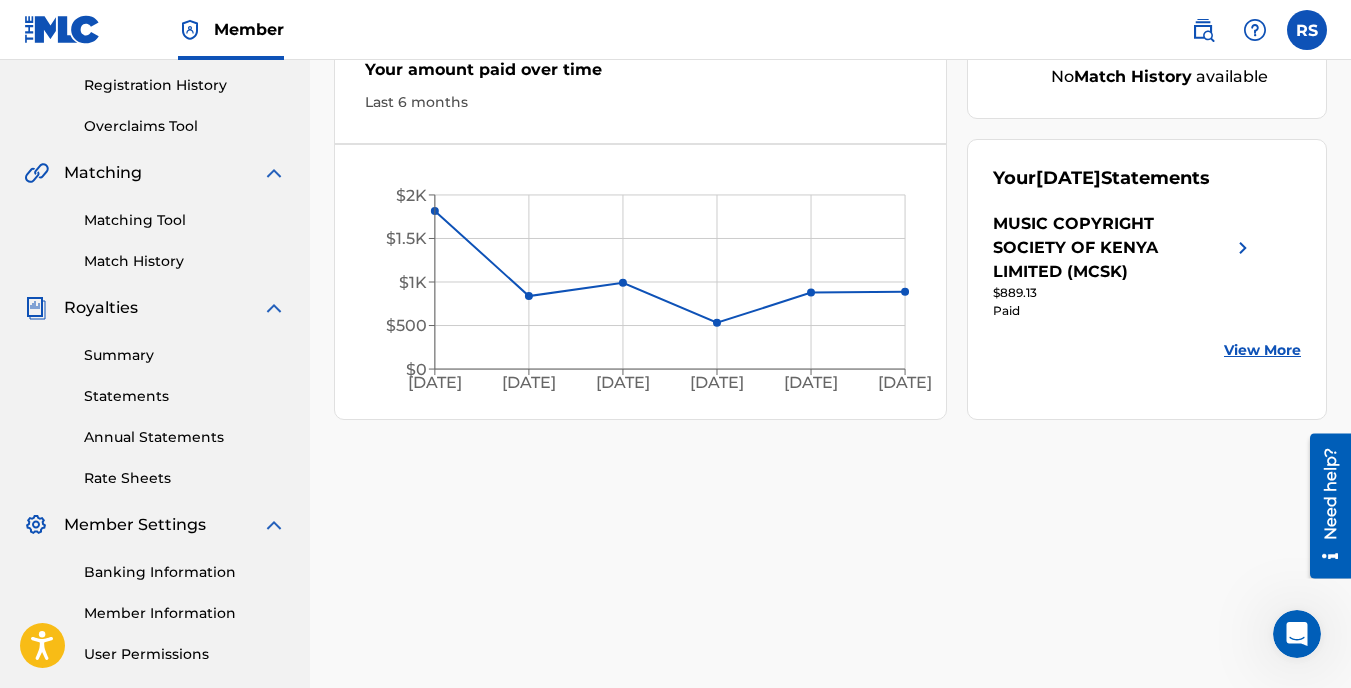 scroll, scrollTop: 0, scrollLeft: 0, axis: both 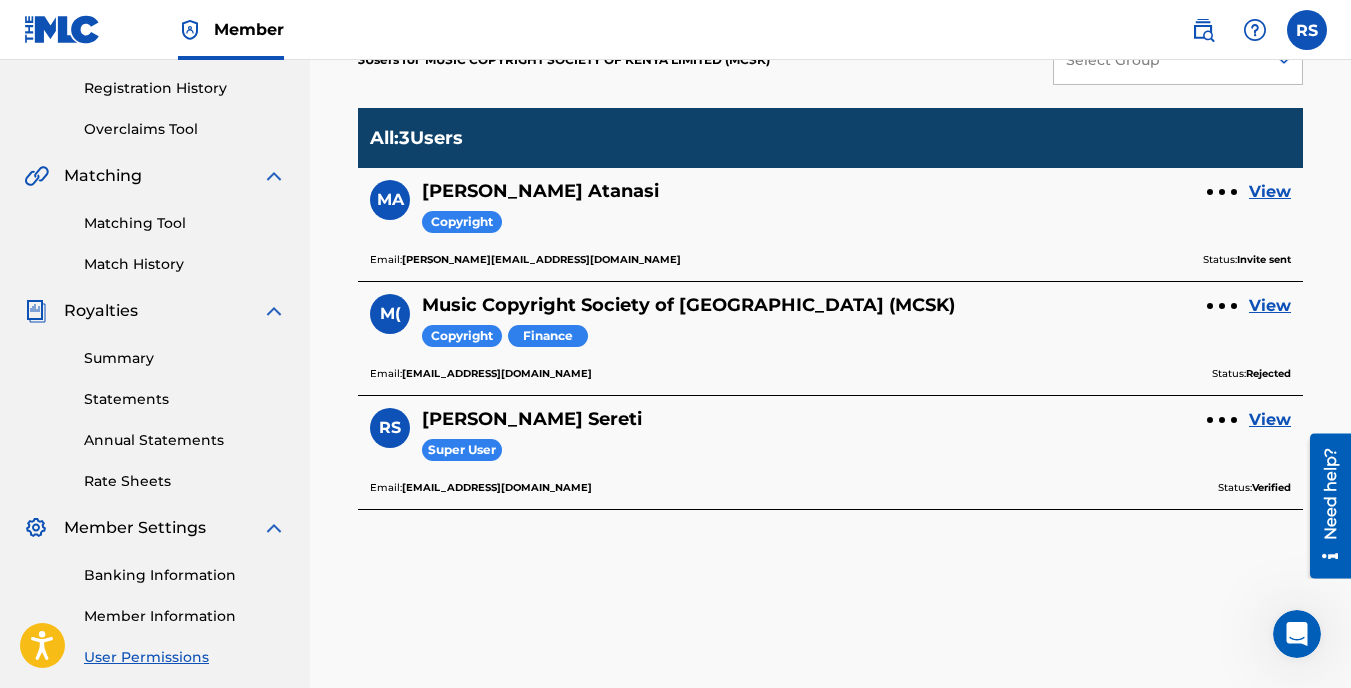click on "View" at bounding box center [1270, 306] 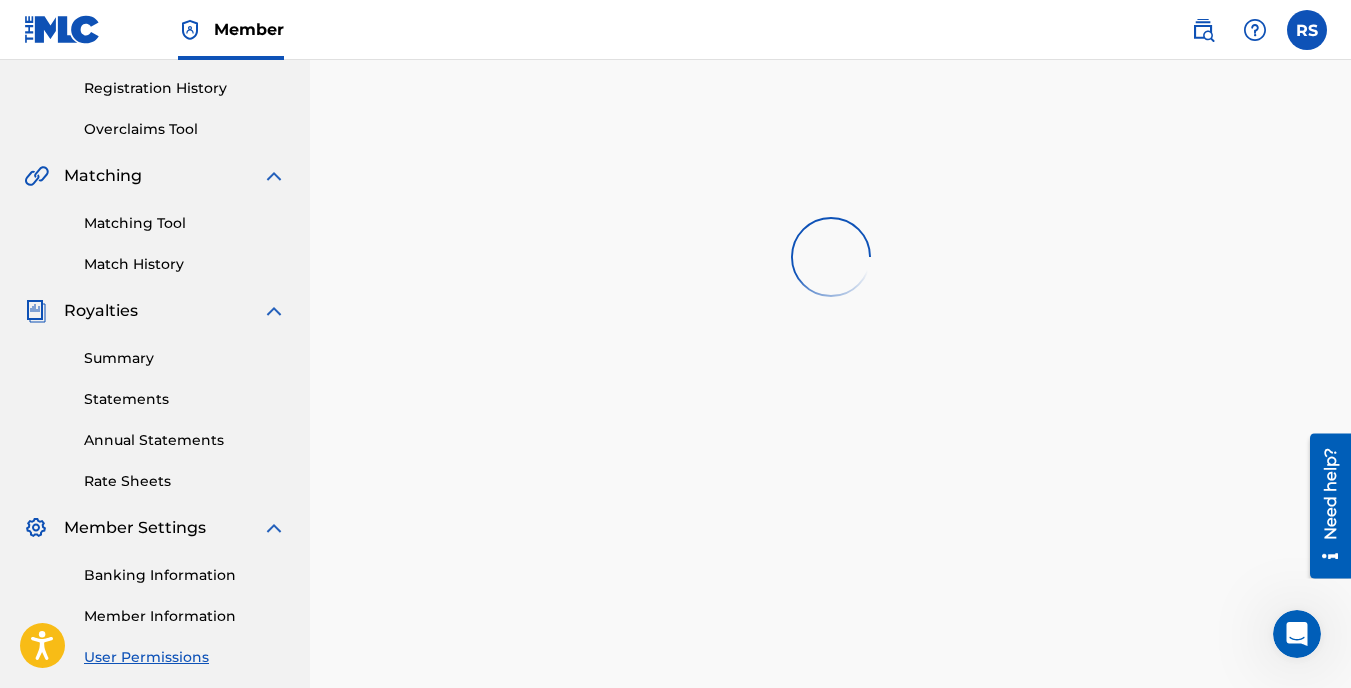 scroll, scrollTop: 0, scrollLeft: 0, axis: both 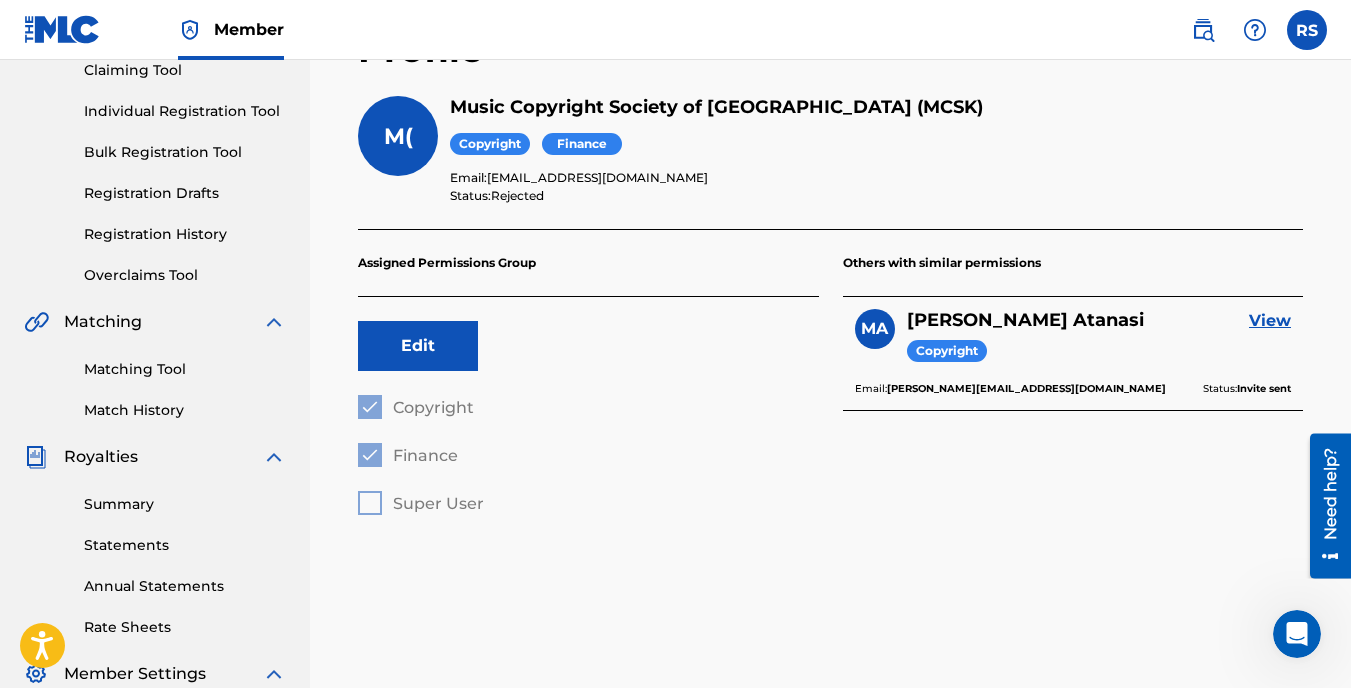 click on "Edit" at bounding box center [418, 346] 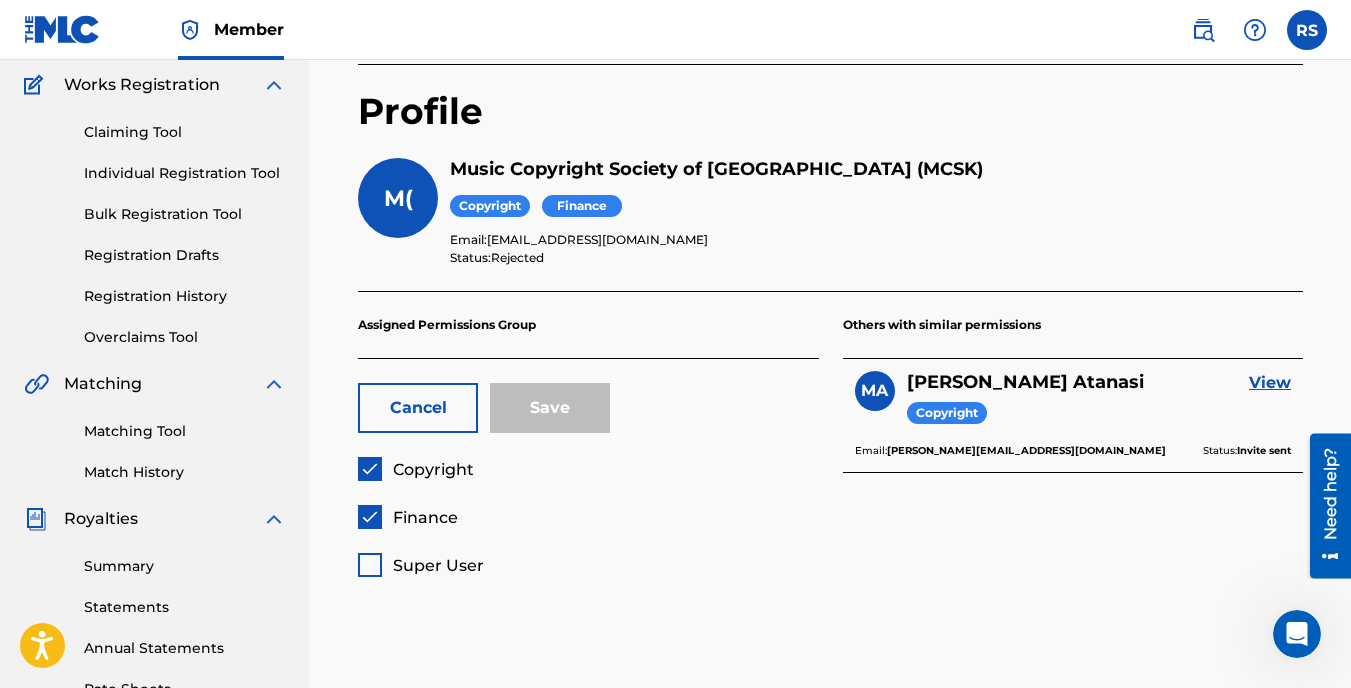 scroll, scrollTop: 141, scrollLeft: 0, axis: vertical 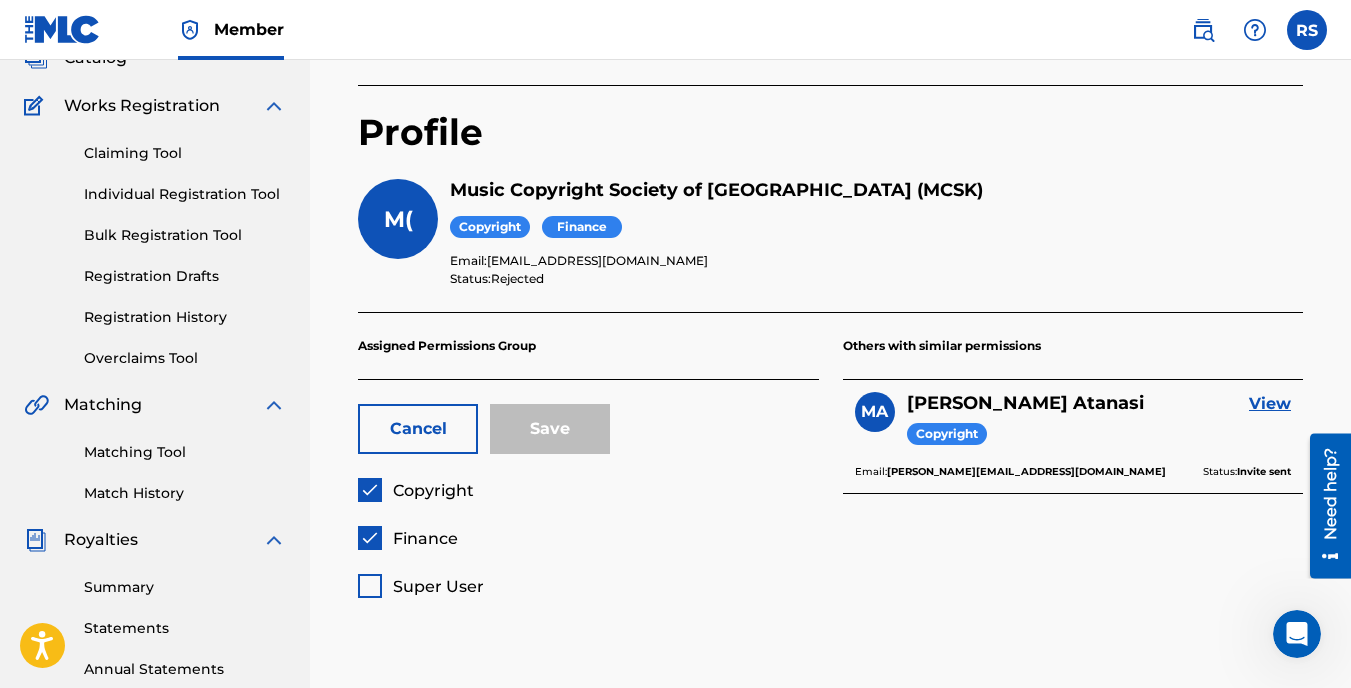 click on "View" at bounding box center (1270, 404) 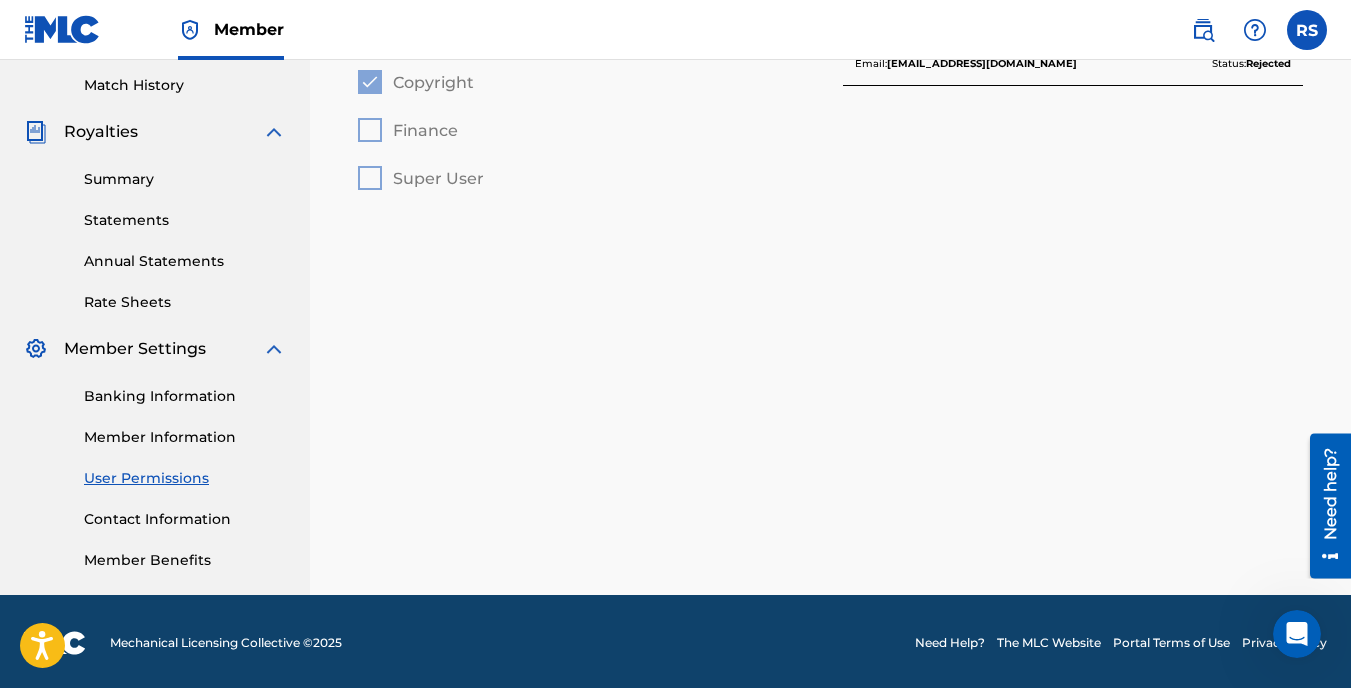 scroll, scrollTop: 552, scrollLeft: 0, axis: vertical 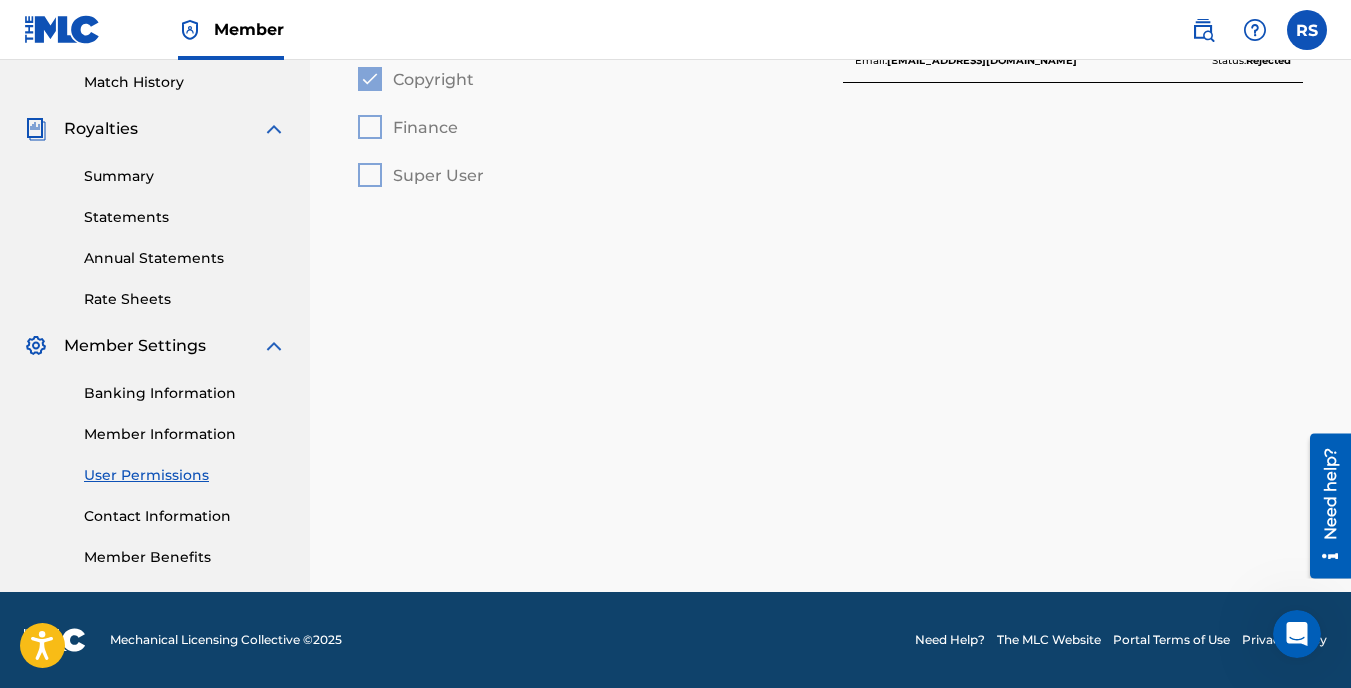 click on "Contact Information" at bounding box center (185, 516) 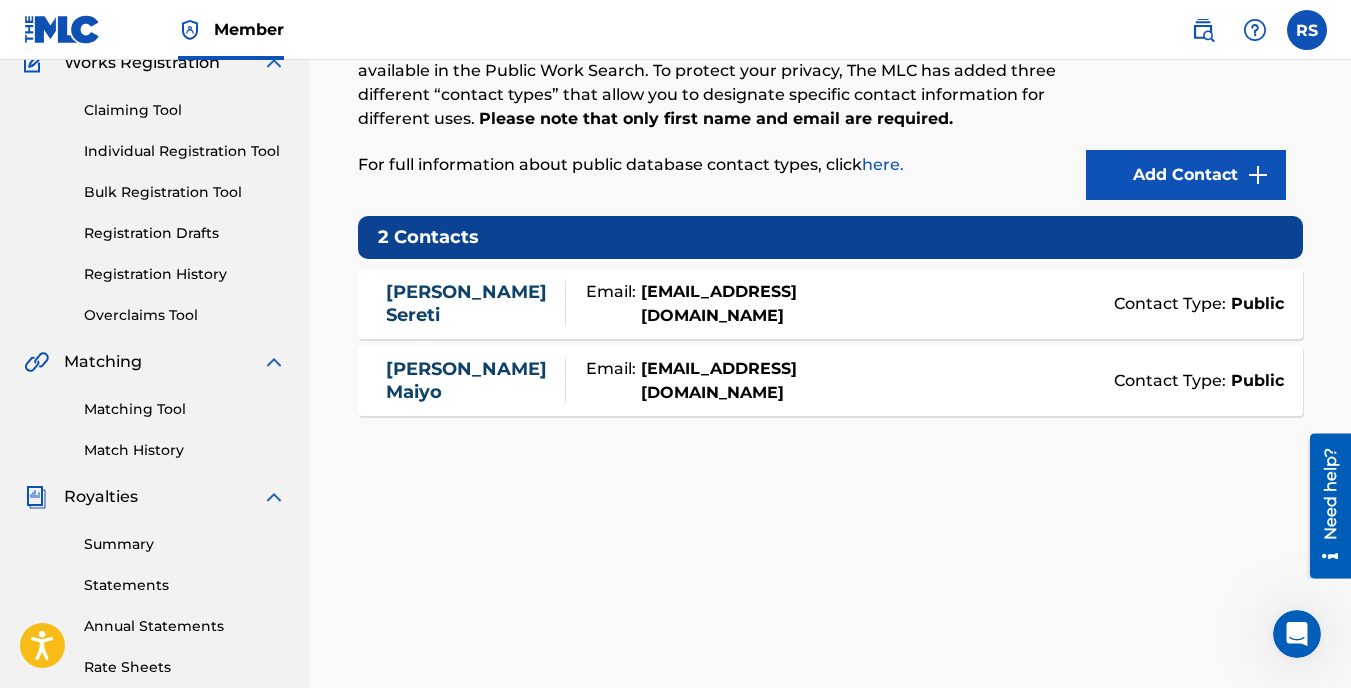 scroll, scrollTop: 253, scrollLeft: 0, axis: vertical 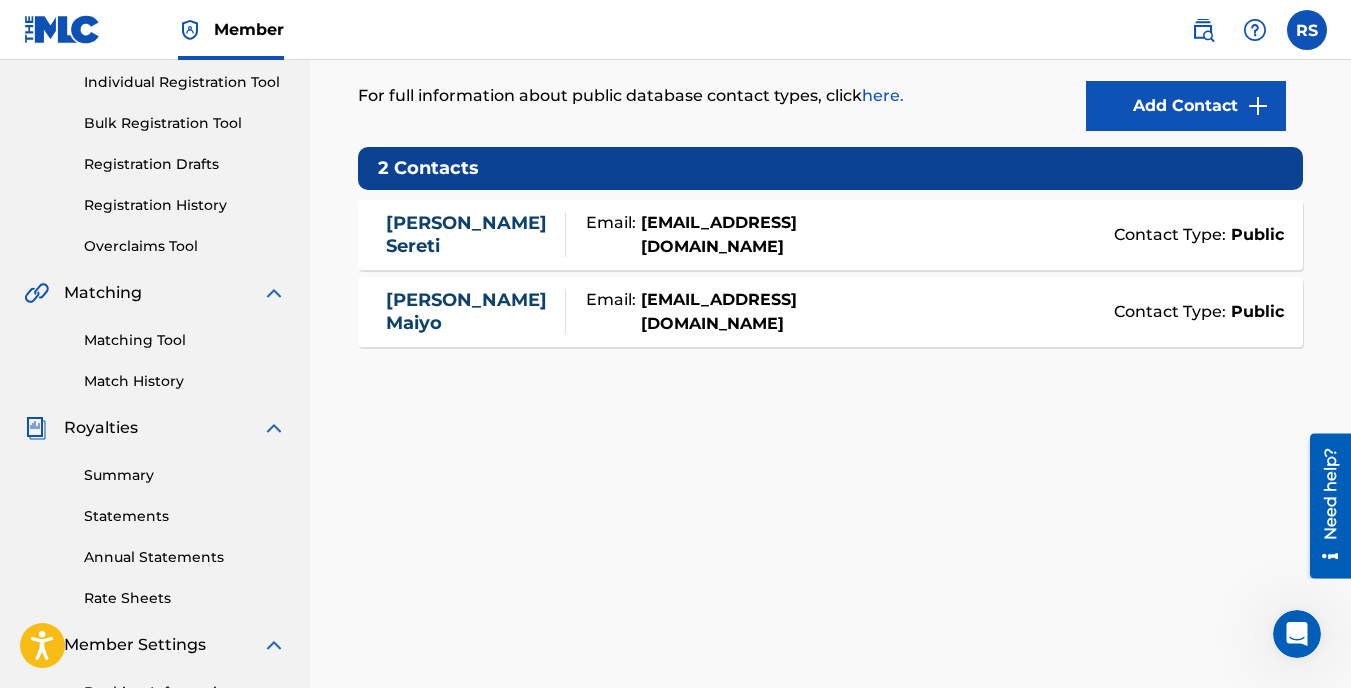click on "Email:  [EMAIL_ADDRESS][DOMAIN_NAME]" at bounding box center (700, 235) 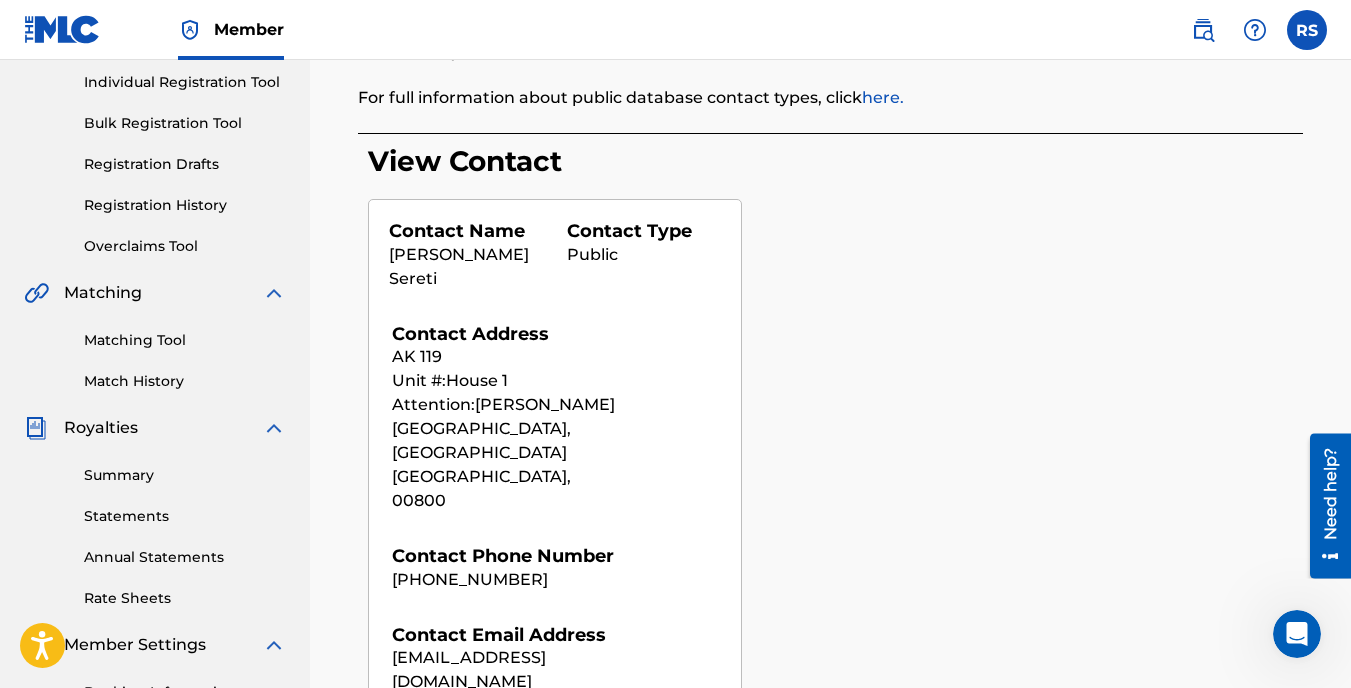 scroll, scrollTop: 0, scrollLeft: 0, axis: both 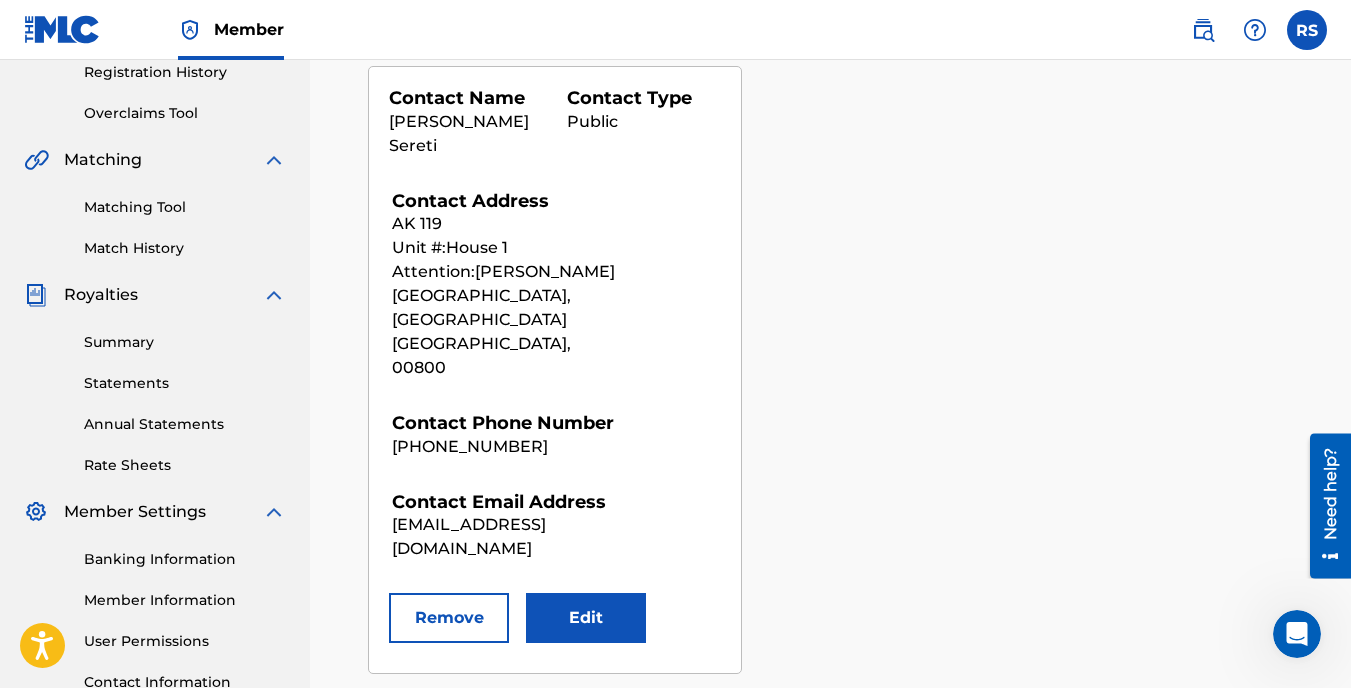 click on "Edit" at bounding box center [586, 618] 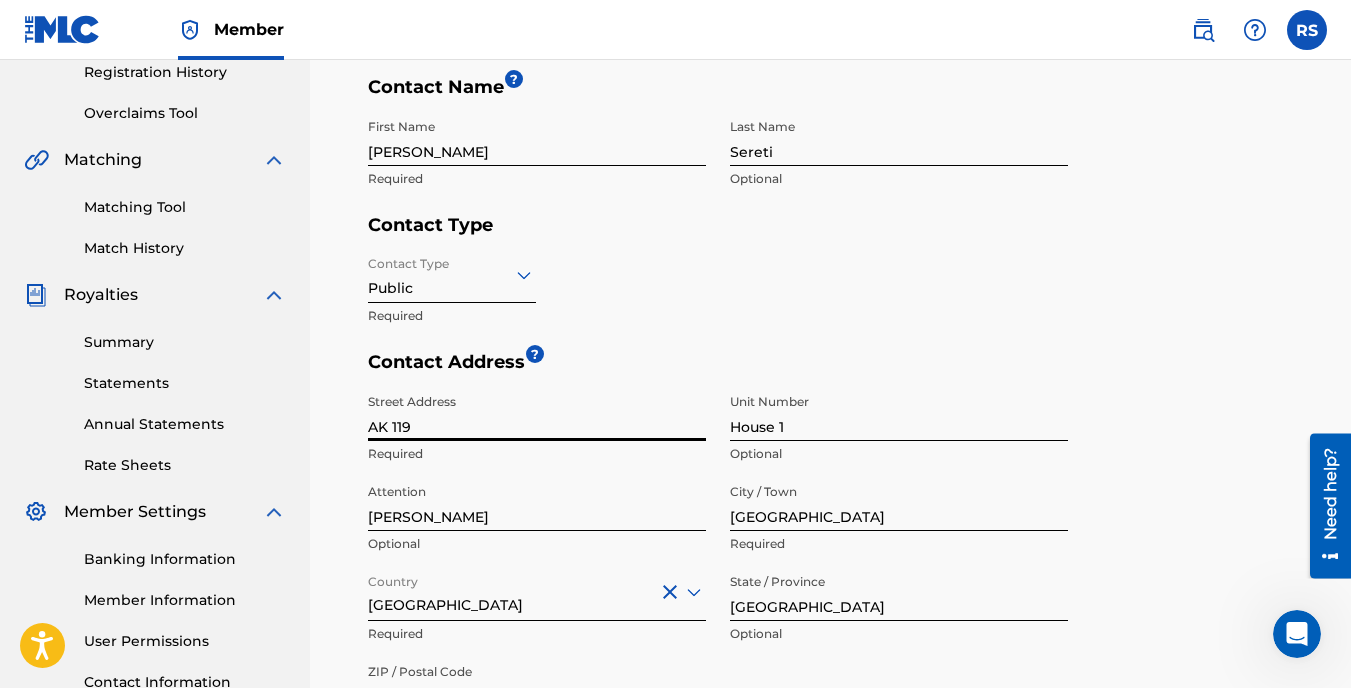 click on "AK 119" at bounding box center [537, 412] 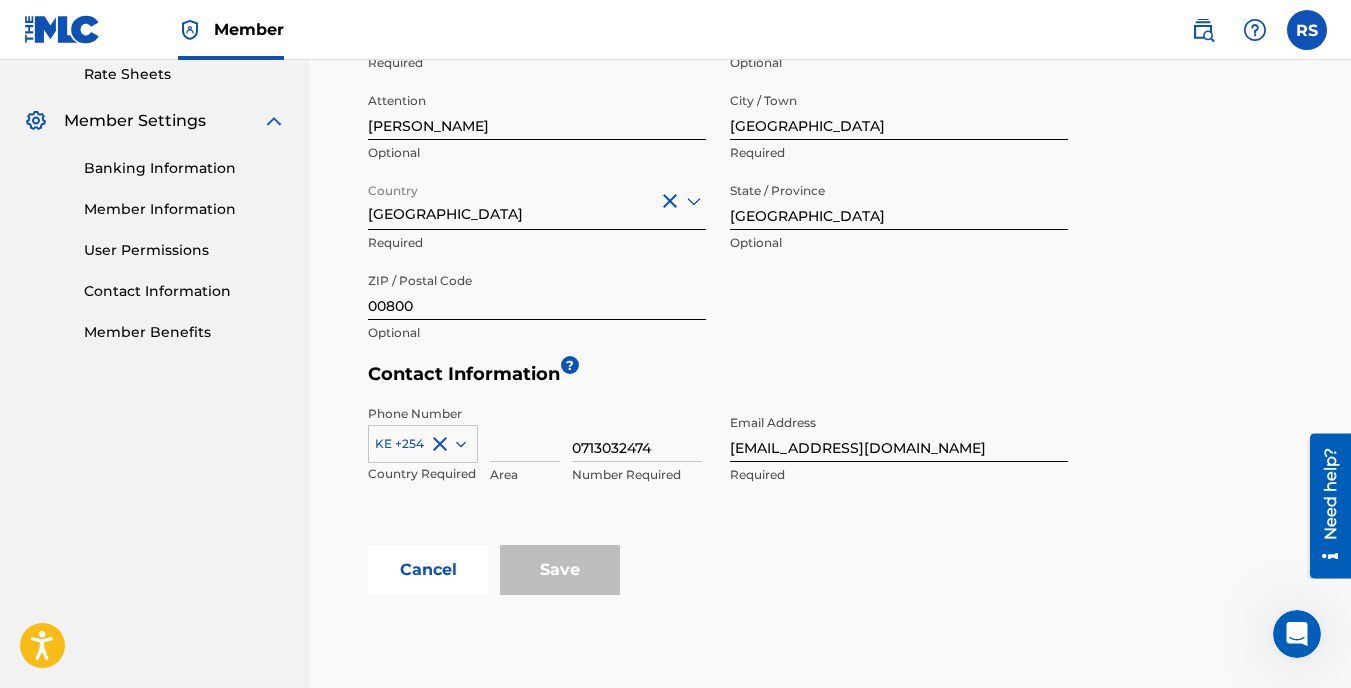 scroll, scrollTop: 785, scrollLeft: 0, axis: vertical 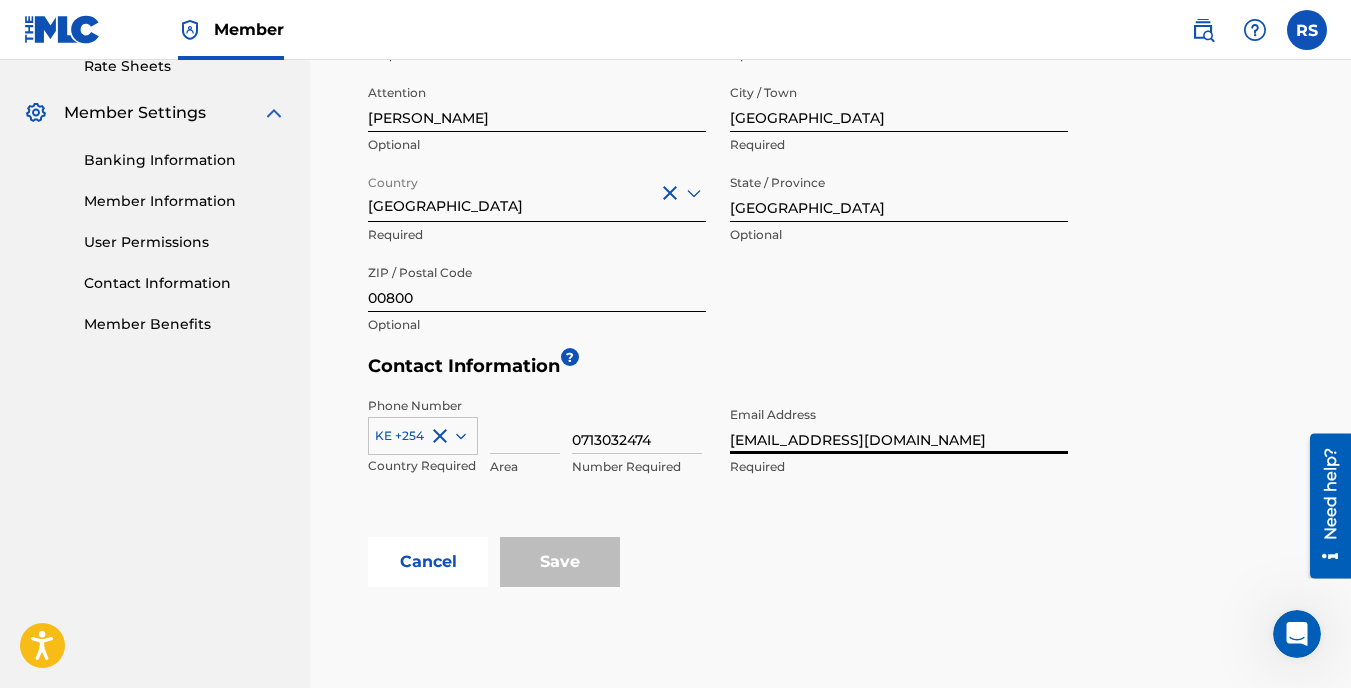 click on "[EMAIL_ADDRESS][DOMAIN_NAME]" at bounding box center (899, 425) 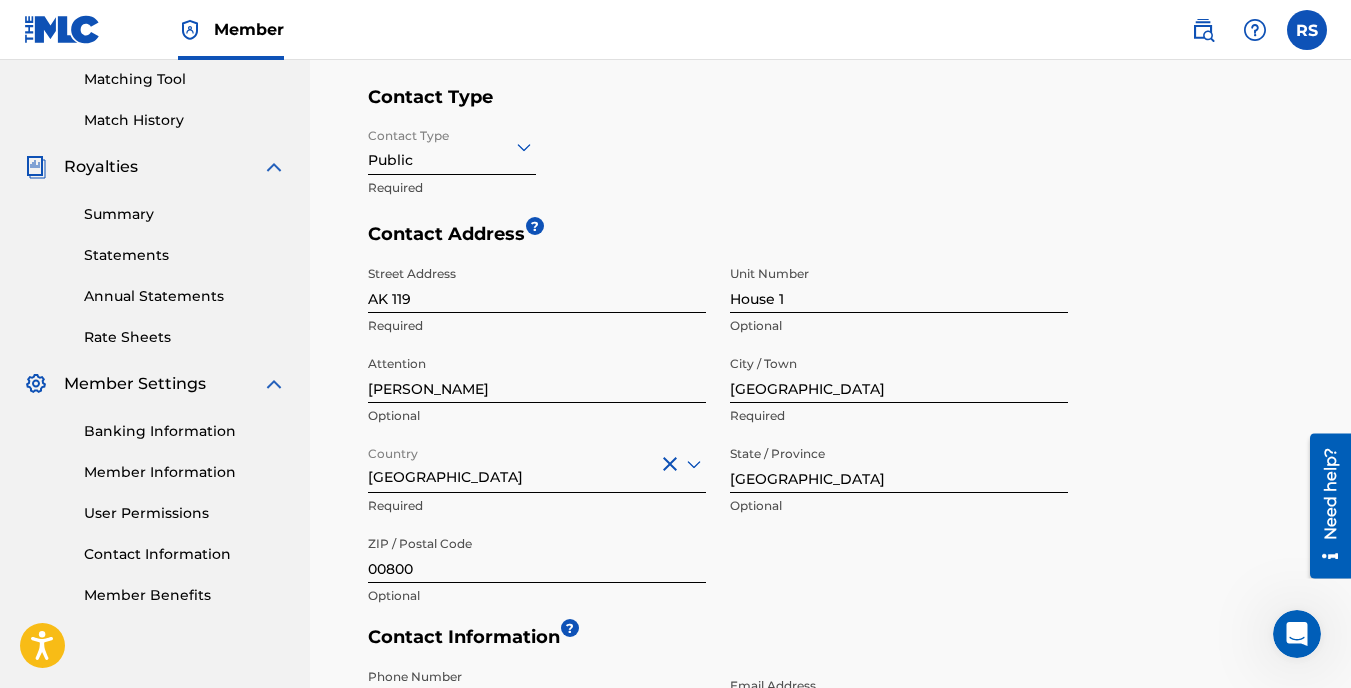 scroll, scrollTop: 511, scrollLeft: 0, axis: vertical 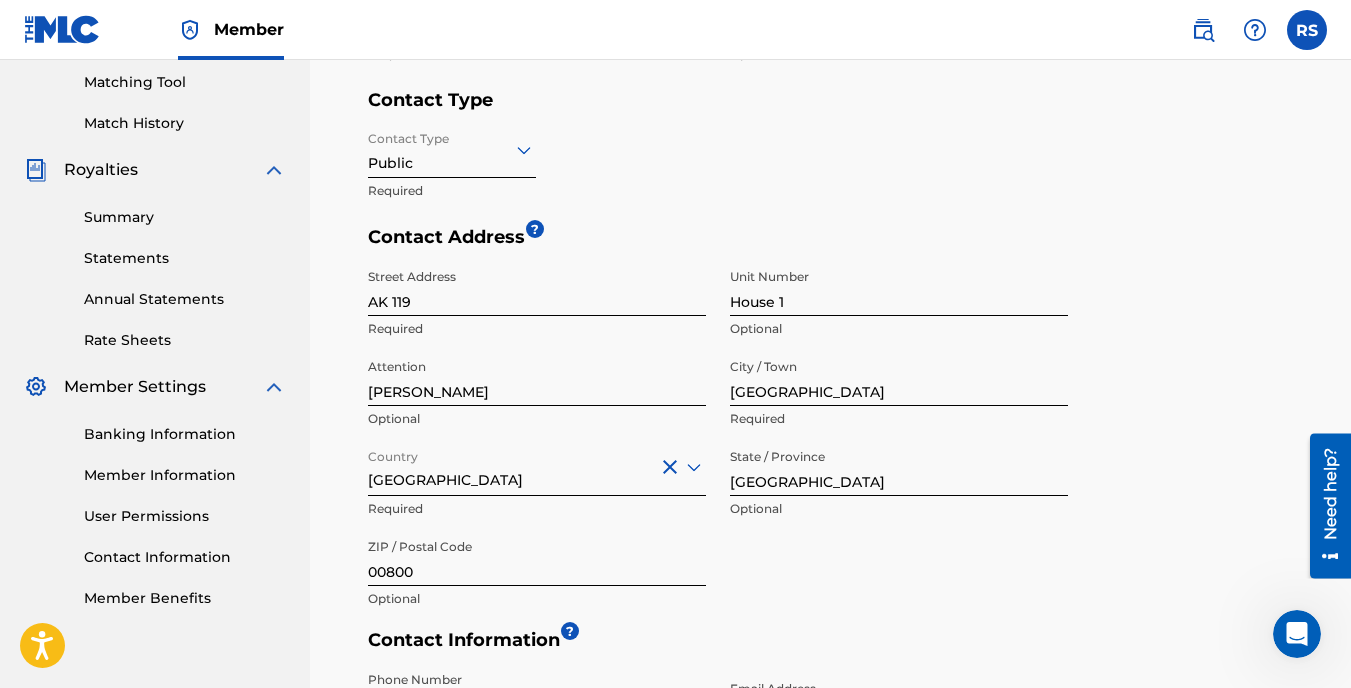 type on "[EMAIL_ADDRESS][DOMAIN_NAME]" 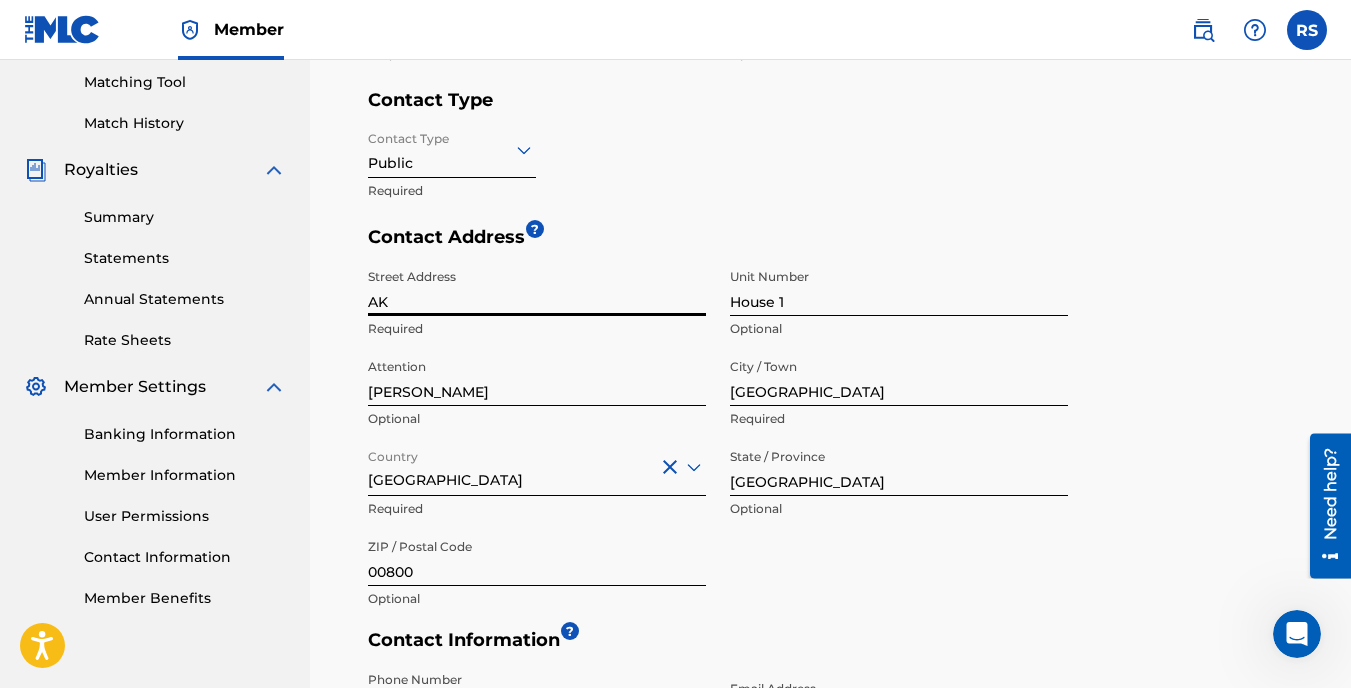 type on "A" 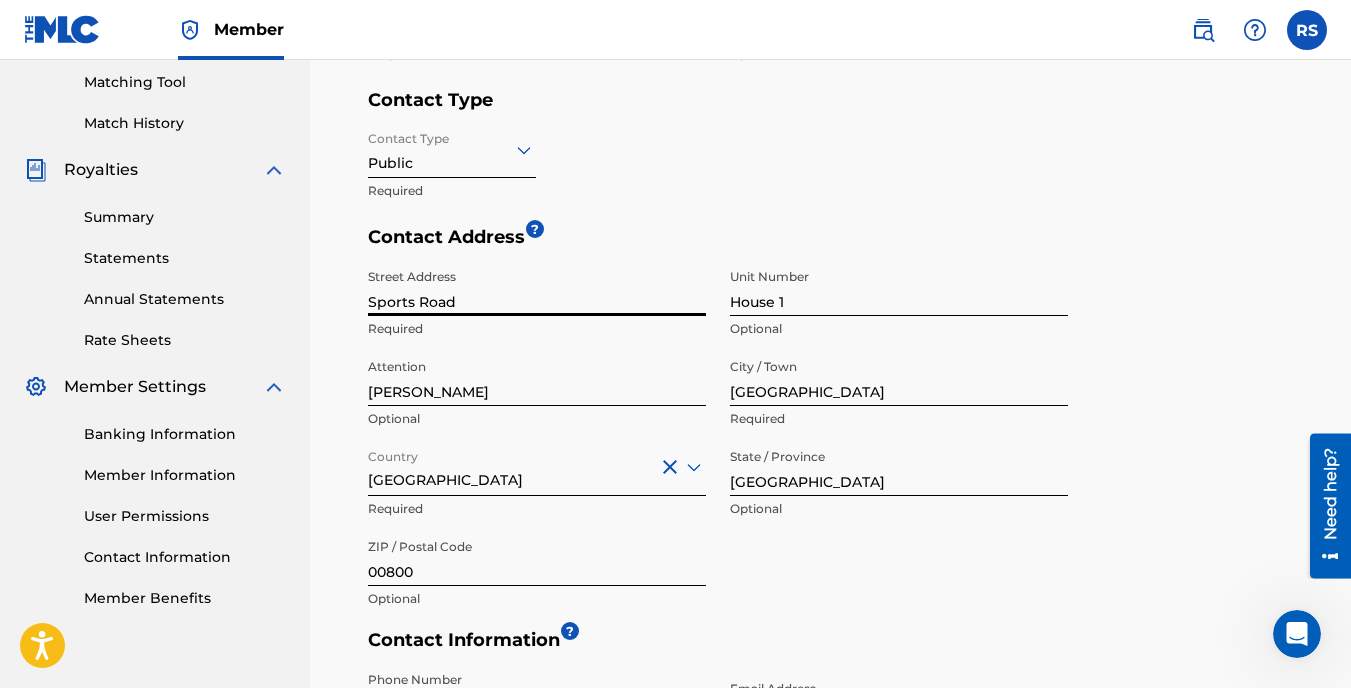 type on "Sports Road" 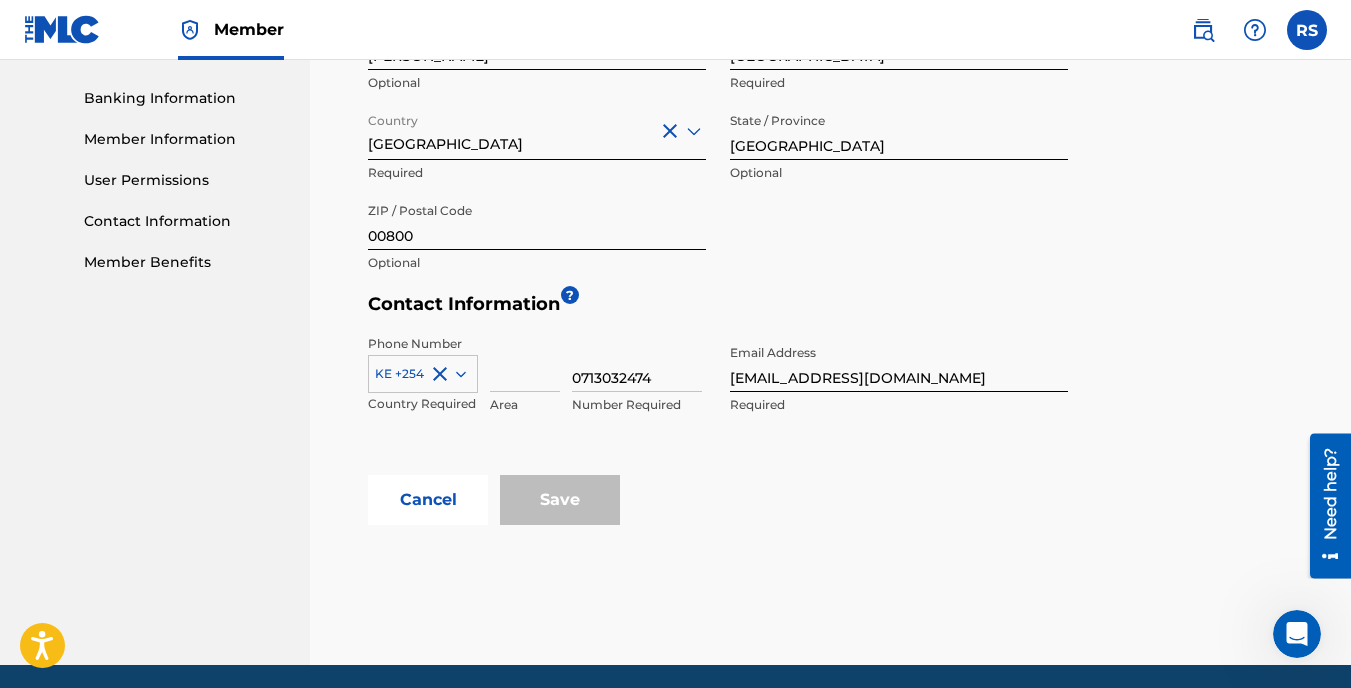 scroll, scrollTop: 920, scrollLeft: 0, axis: vertical 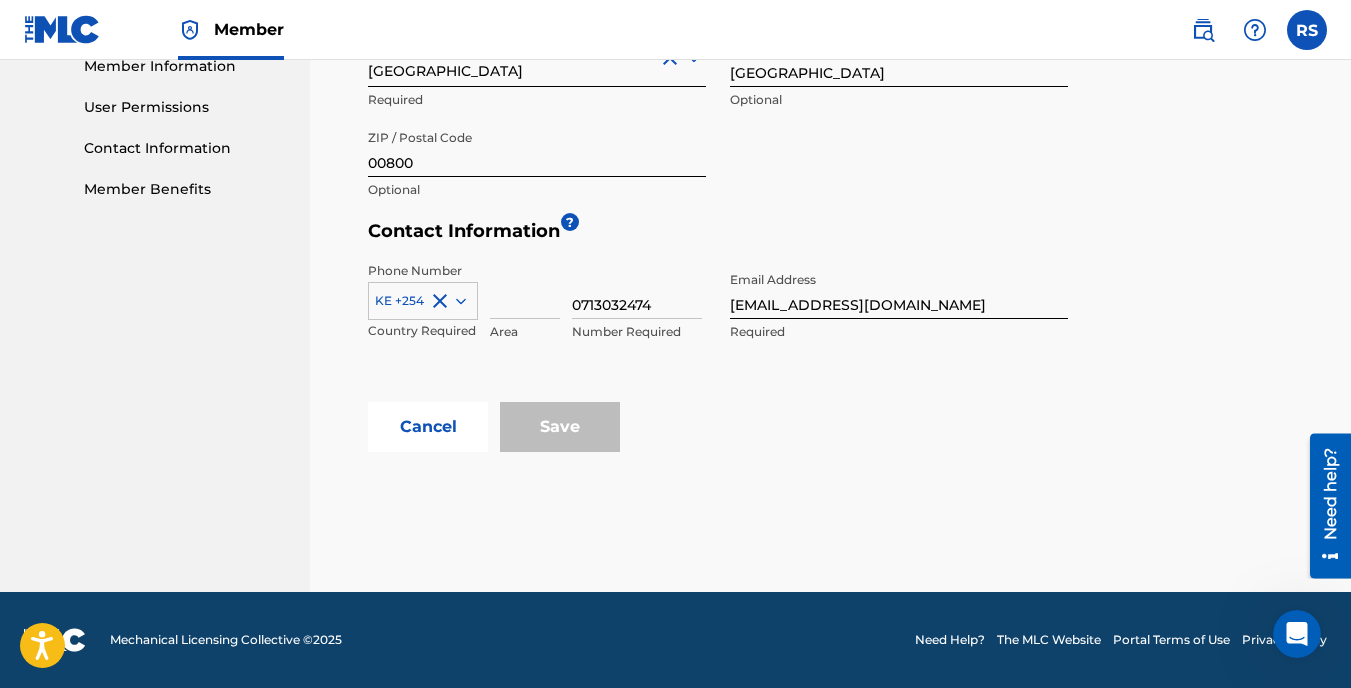 type on "House 3" 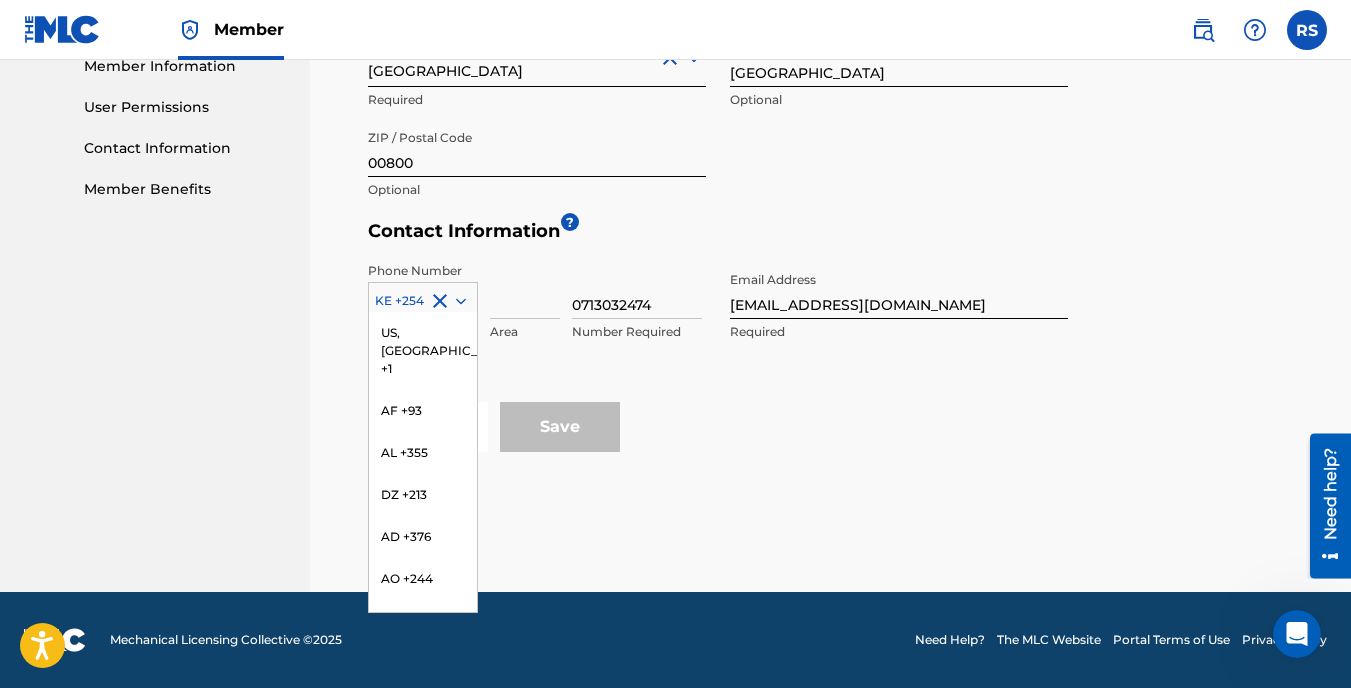 click 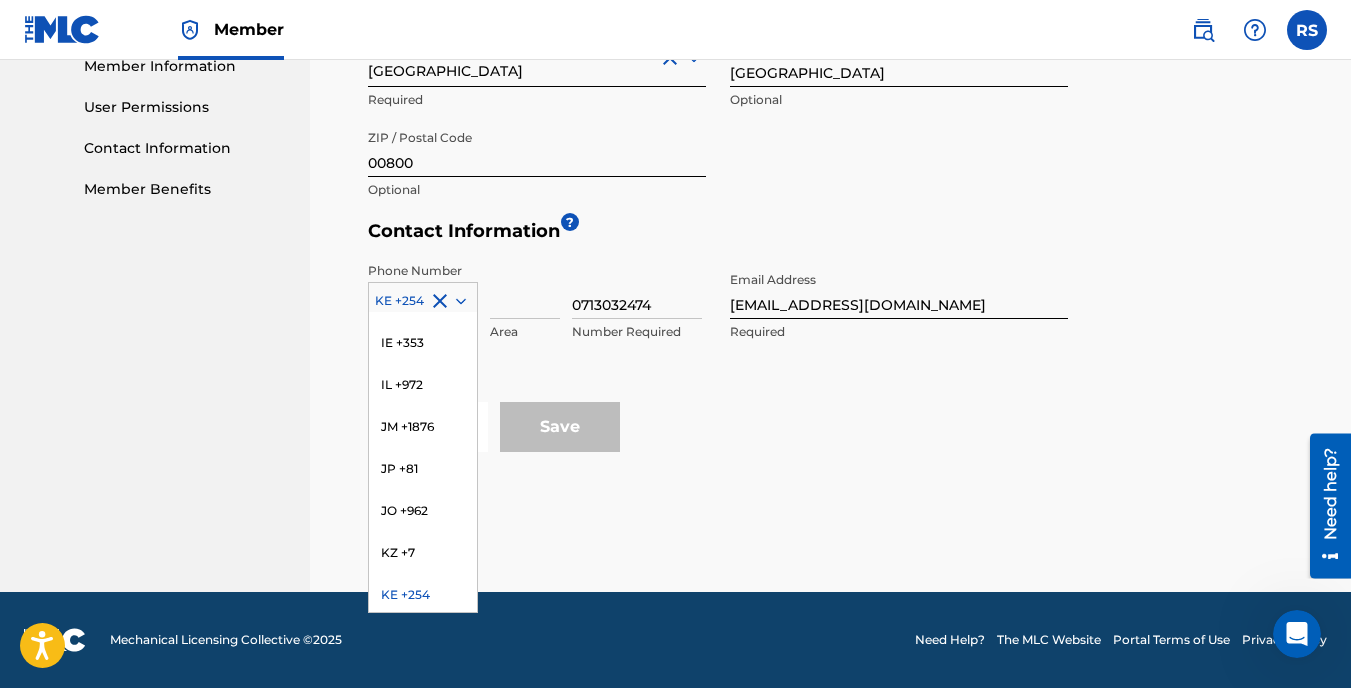 click on "KE +254" at bounding box center [423, 595] 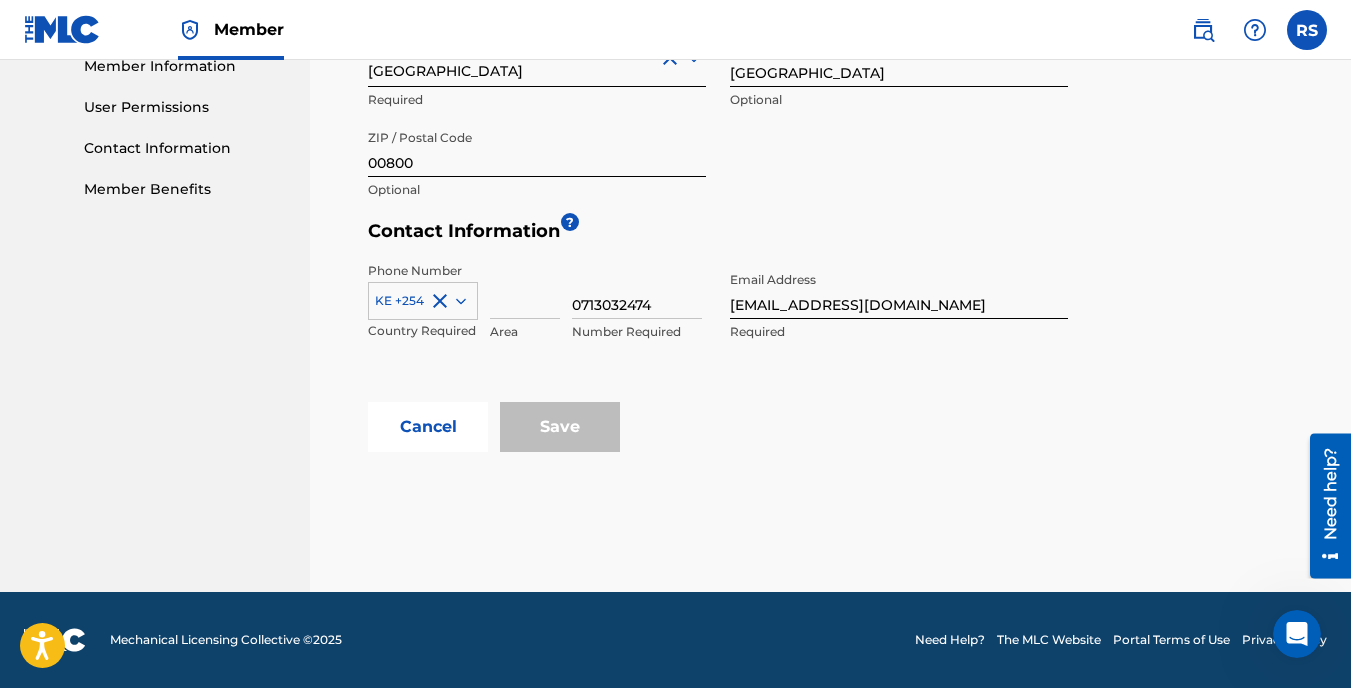 click on "Phone Number option KE +254, selected. KE +254 Country Required Area 0713032474 Number Required Email Address [EMAIL_ADDRESS][DOMAIN_NAME] Required" at bounding box center [718, 327] 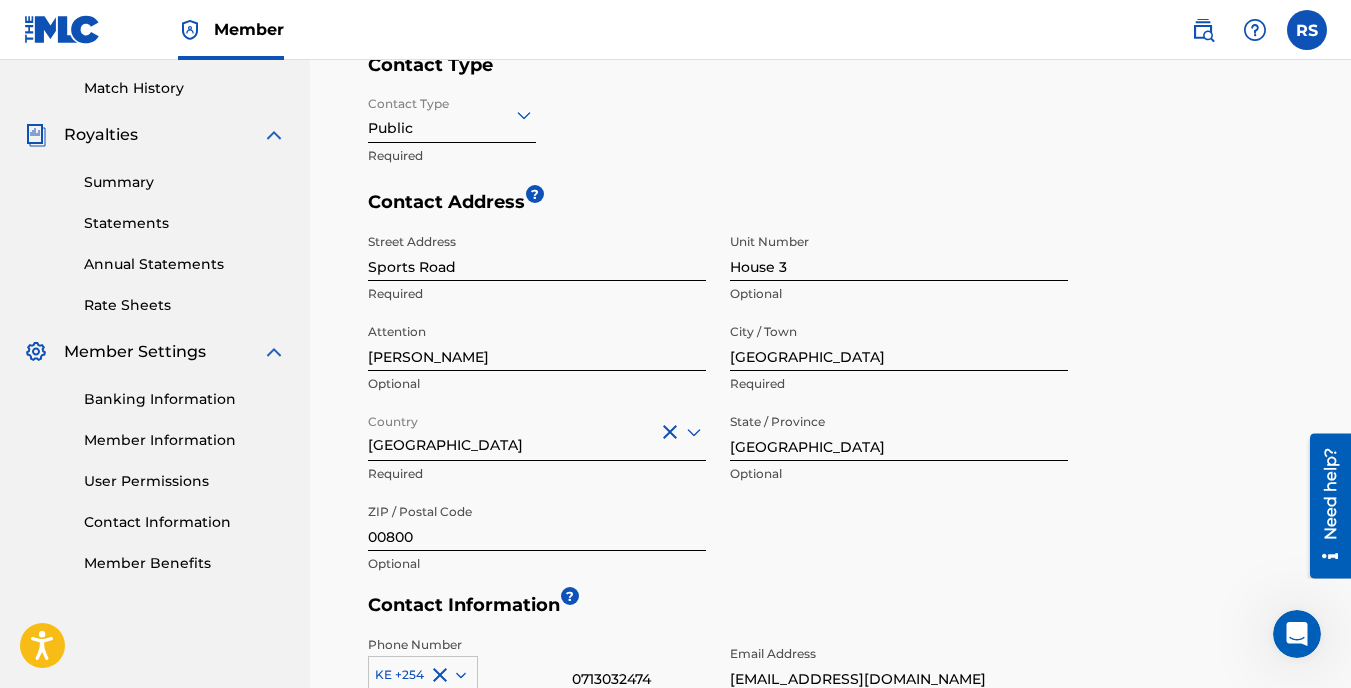 scroll, scrollTop: 542, scrollLeft: 0, axis: vertical 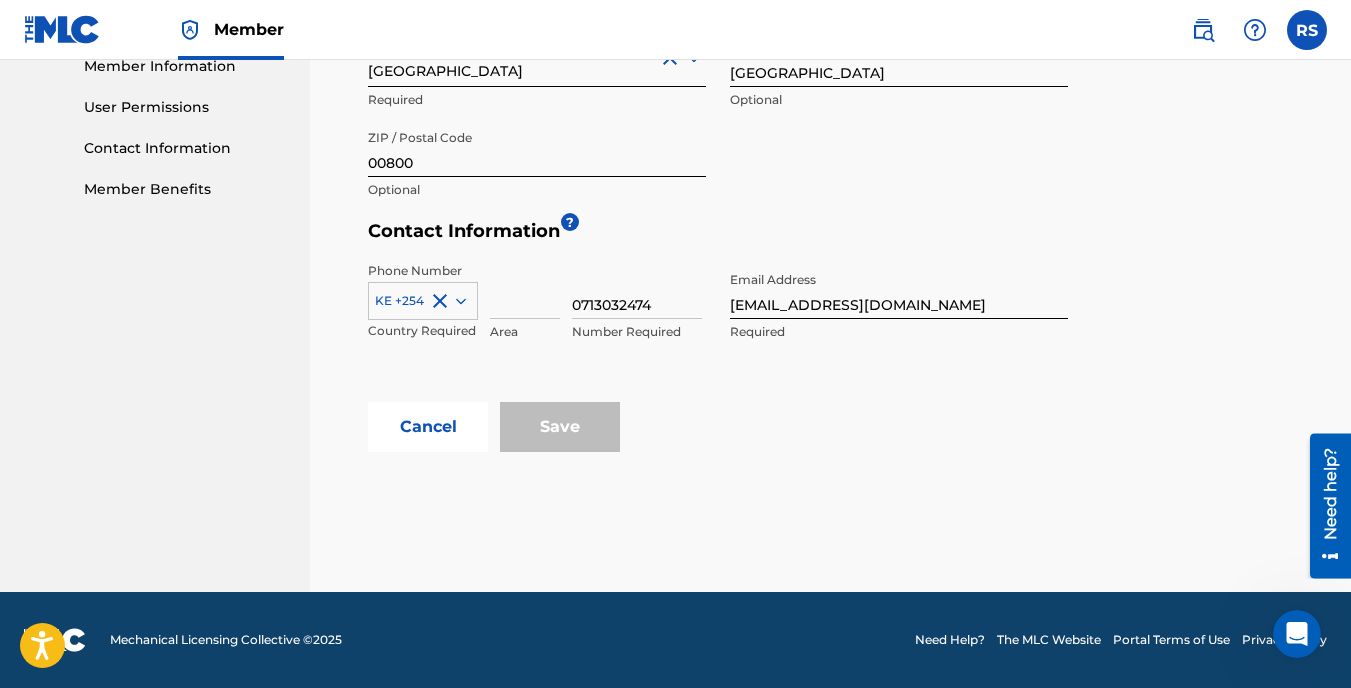 click on "Save" at bounding box center (560, 427) 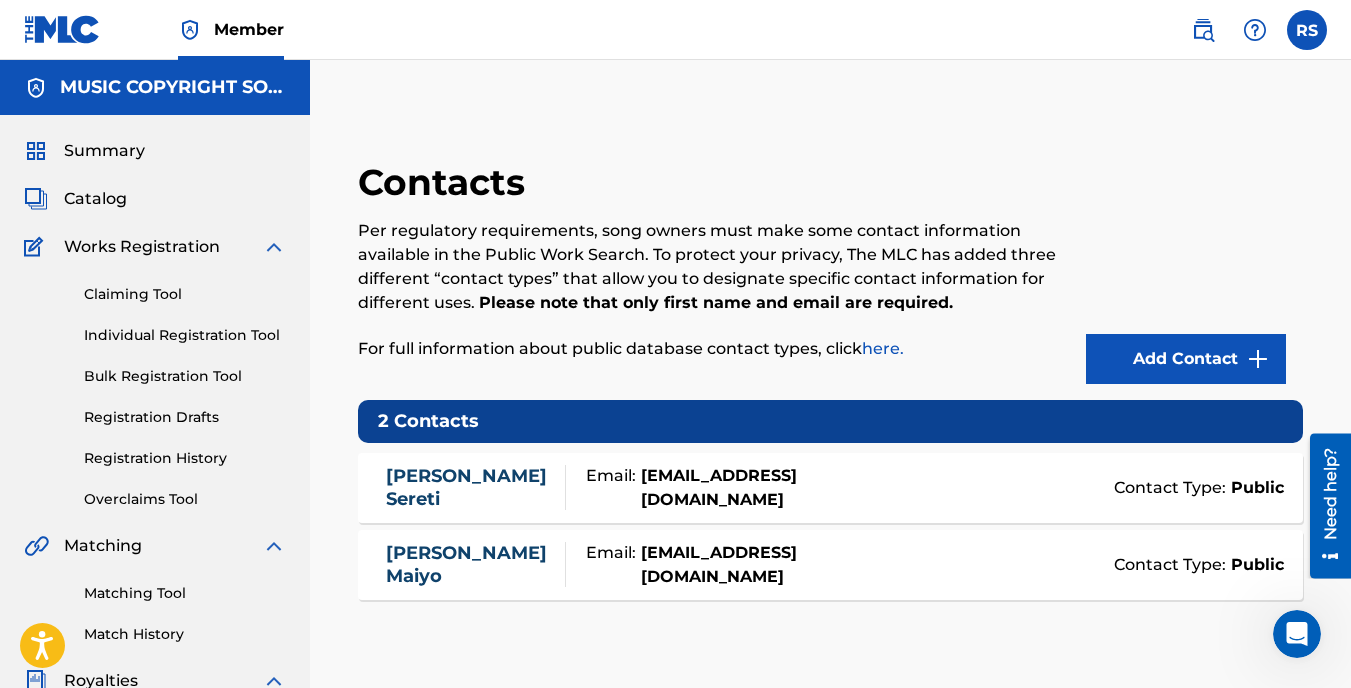 click on "[PERSON_NAME]" at bounding box center [470, 487] 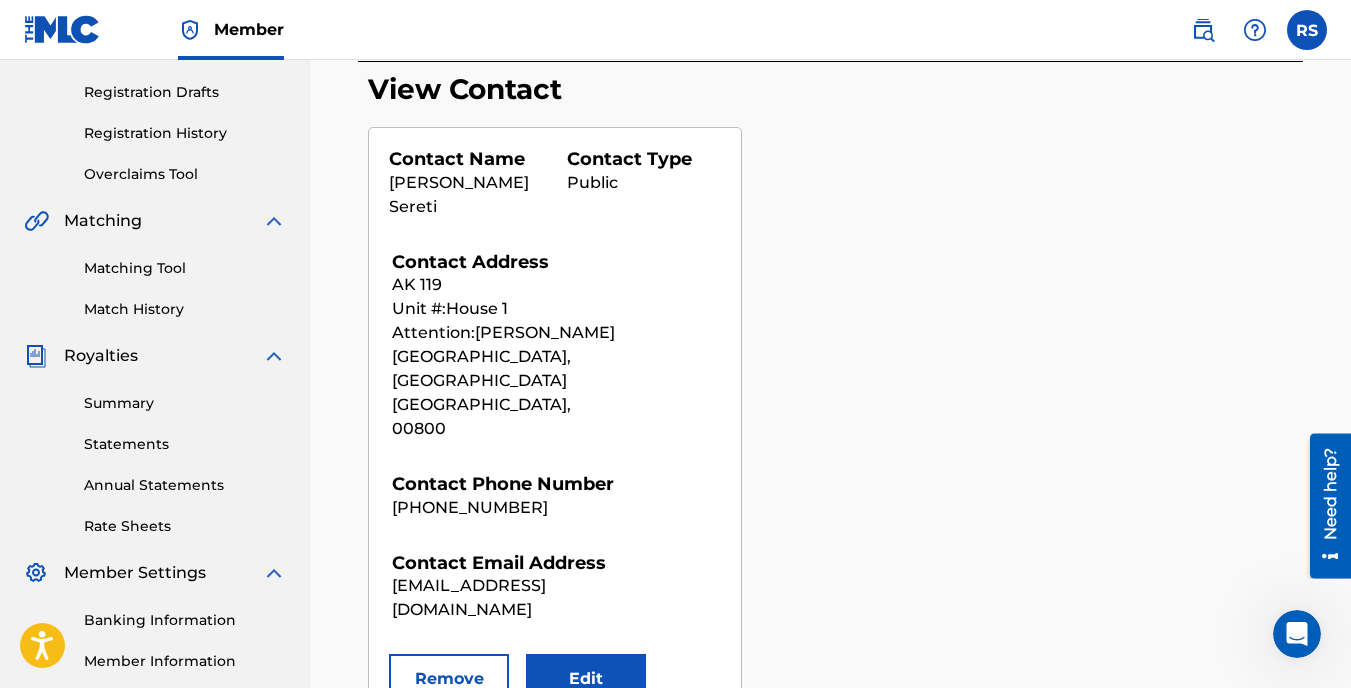 scroll, scrollTop: 335, scrollLeft: 0, axis: vertical 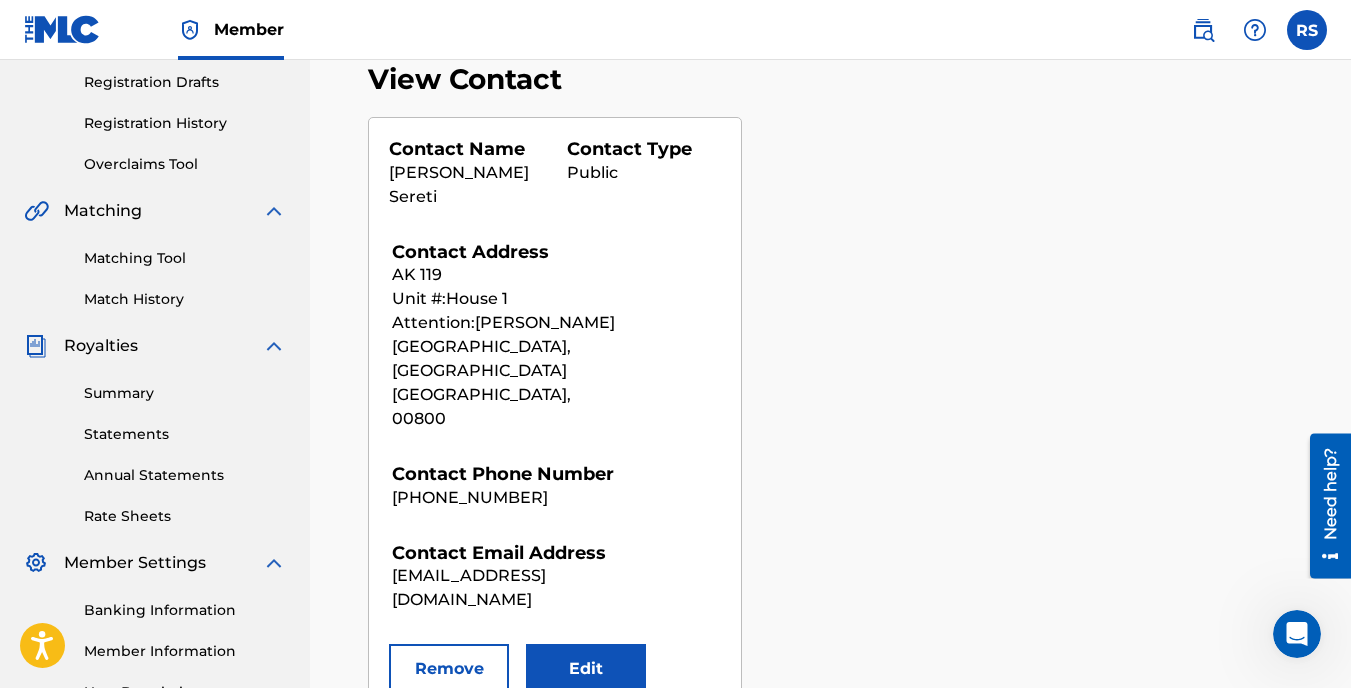 drag, startPoint x: 1357, startPoint y: 367, endPoint x: 53, endPoint y: 119, distance: 1327.3733 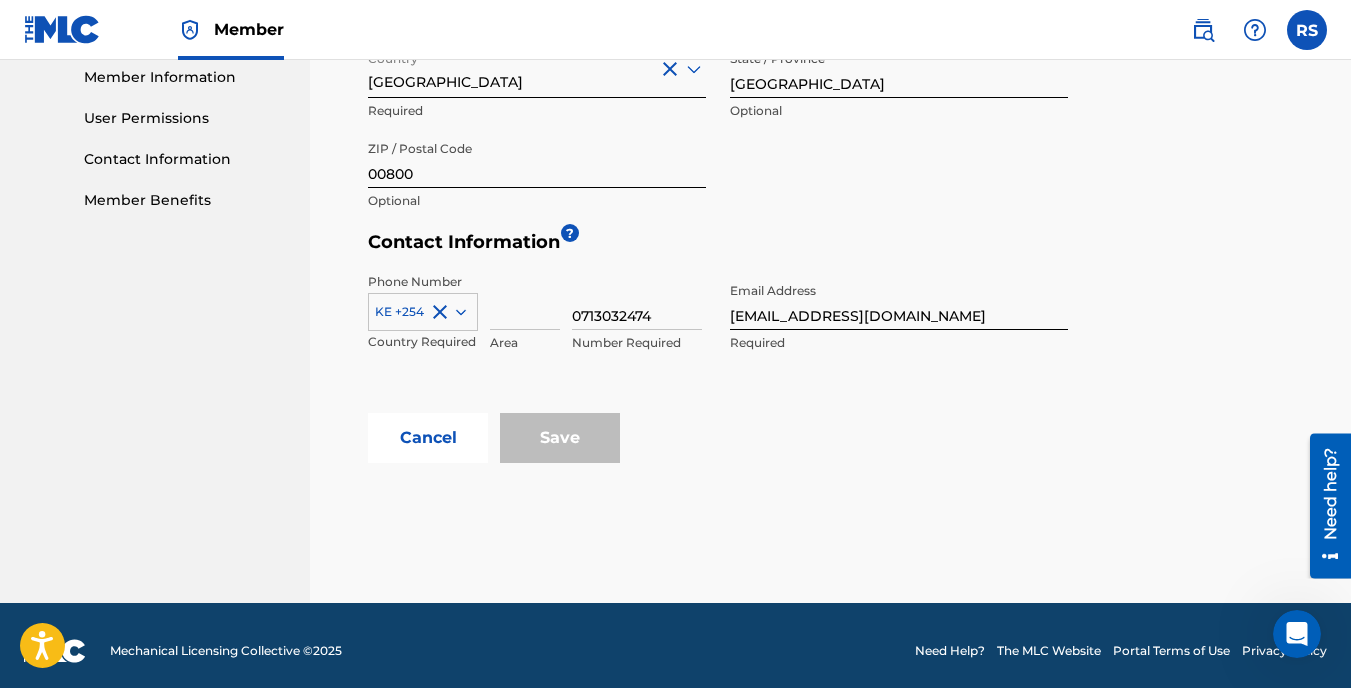 scroll, scrollTop: 920, scrollLeft: 0, axis: vertical 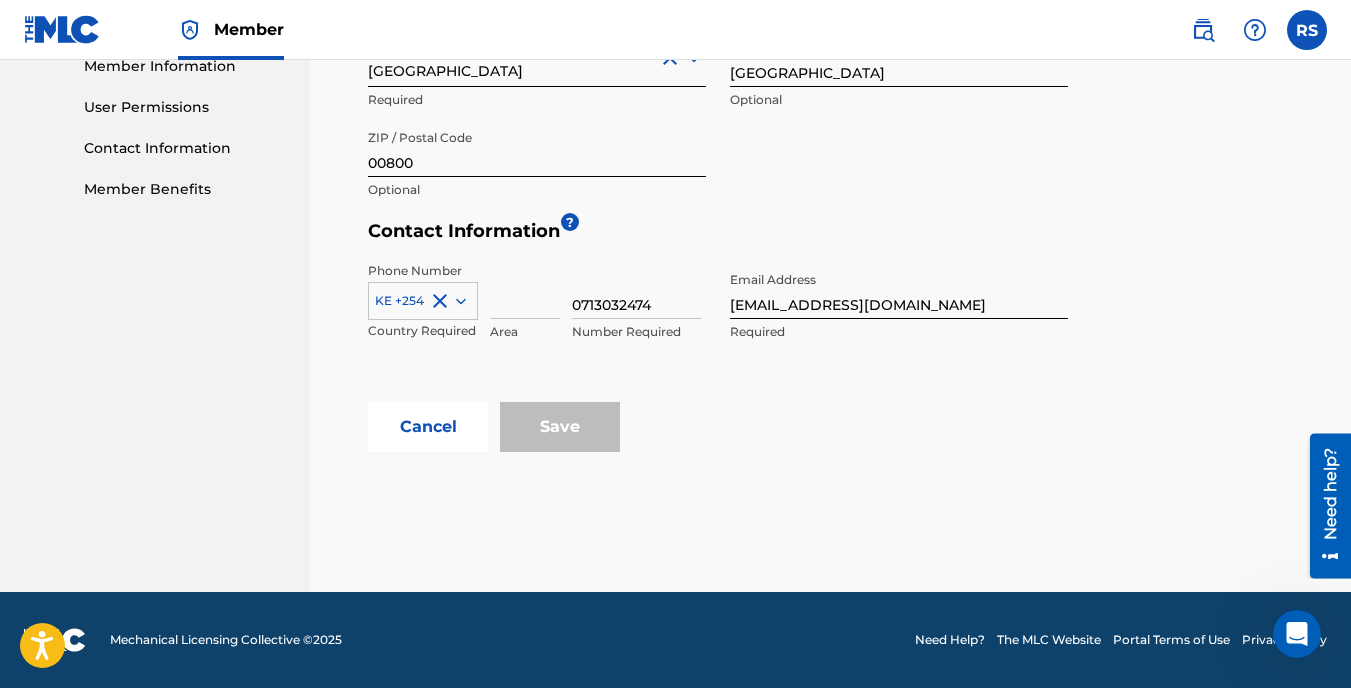 click on "[EMAIL_ADDRESS][DOMAIN_NAME]" at bounding box center [899, 290] 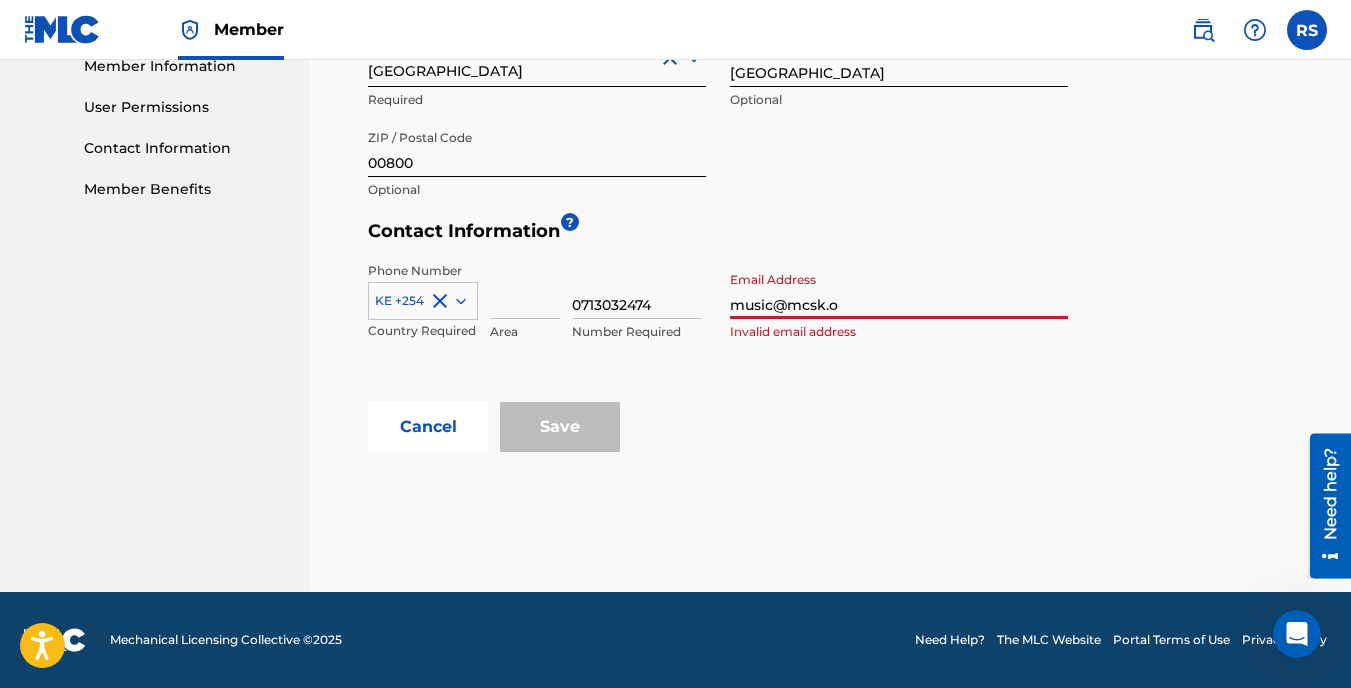 type on "[EMAIL_ADDRESS][DOMAIN_NAME]" 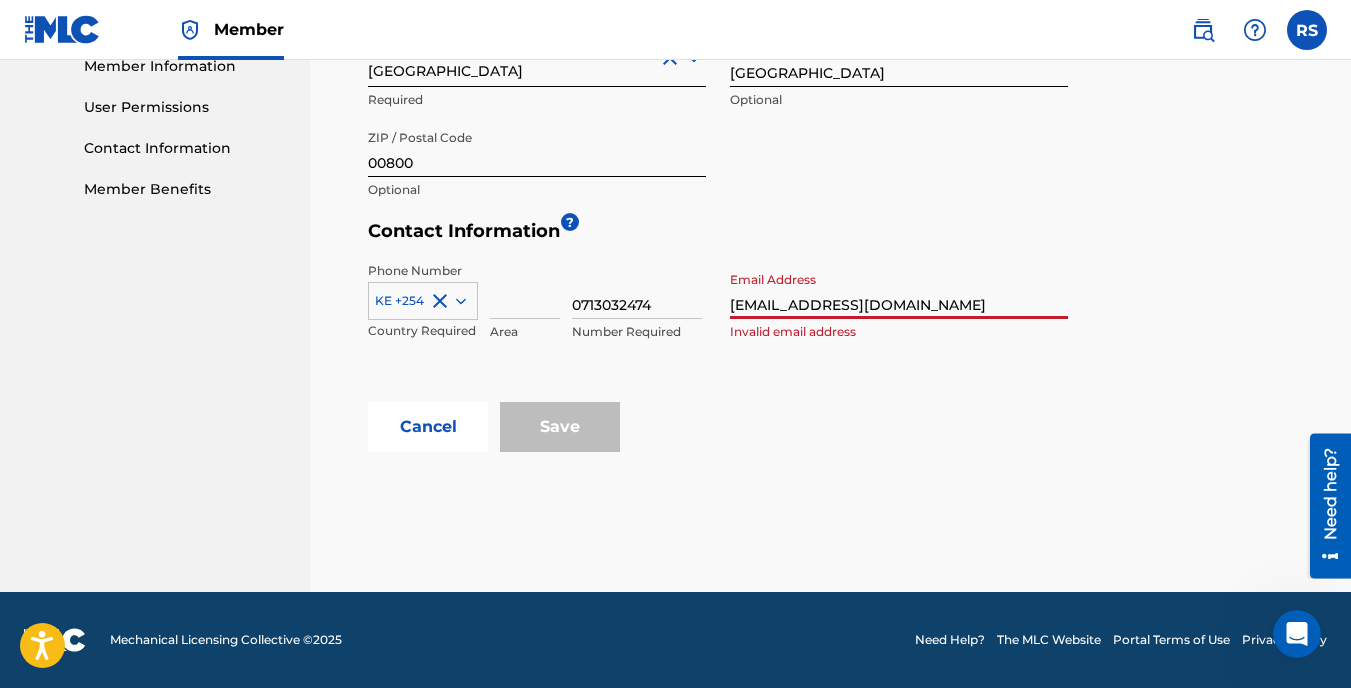 type on "[GEOGRAPHIC_DATA]" 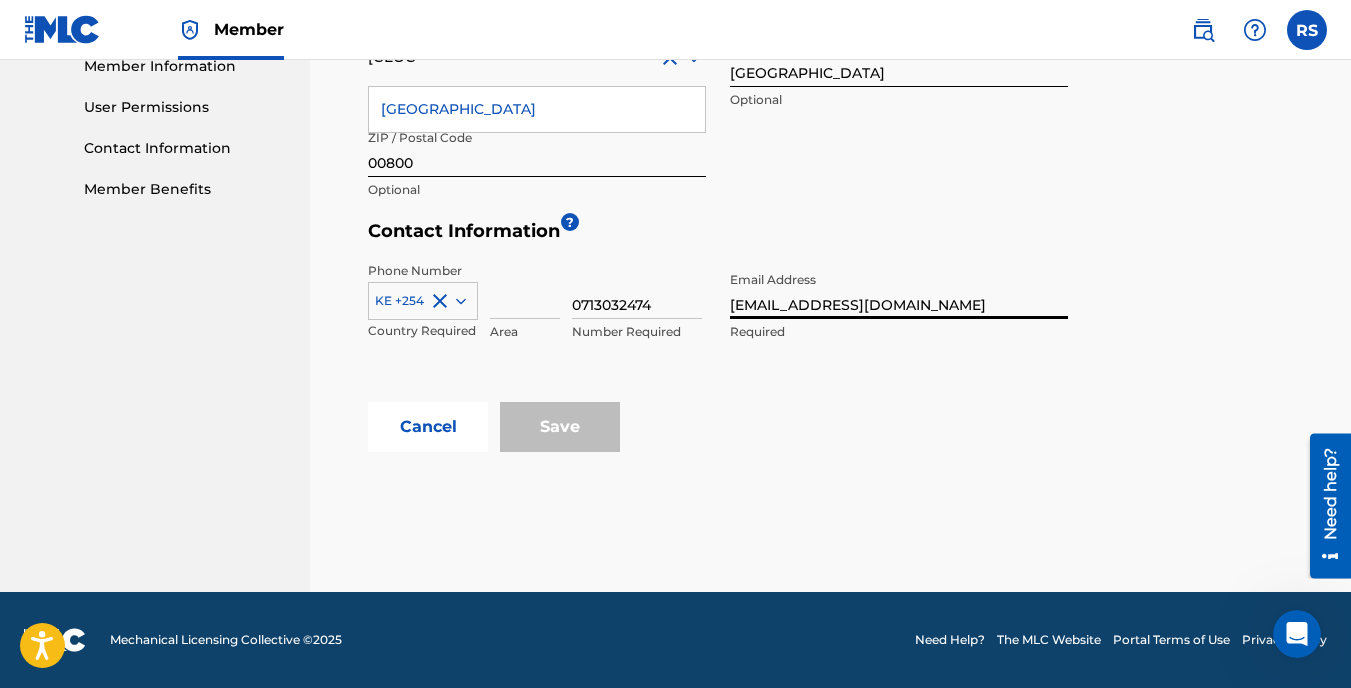 click on "Save" at bounding box center [560, 427] 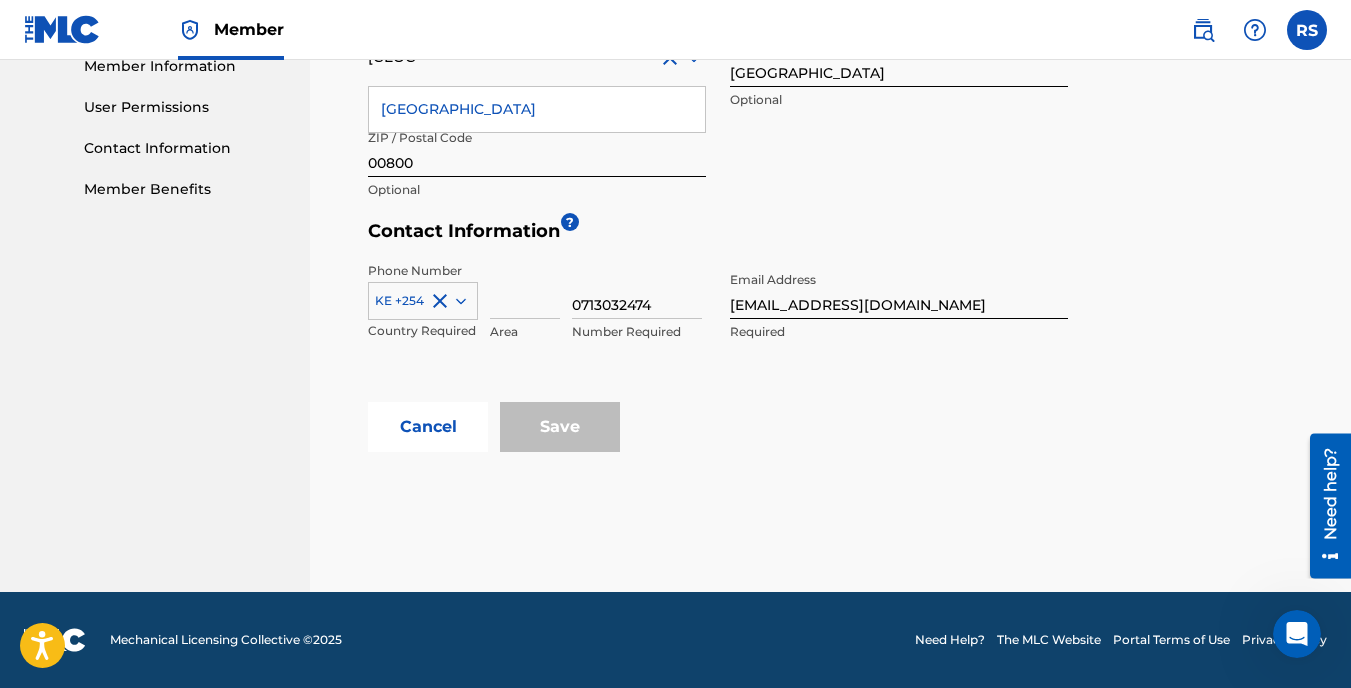 click on "Save" at bounding box center [560, 427] 